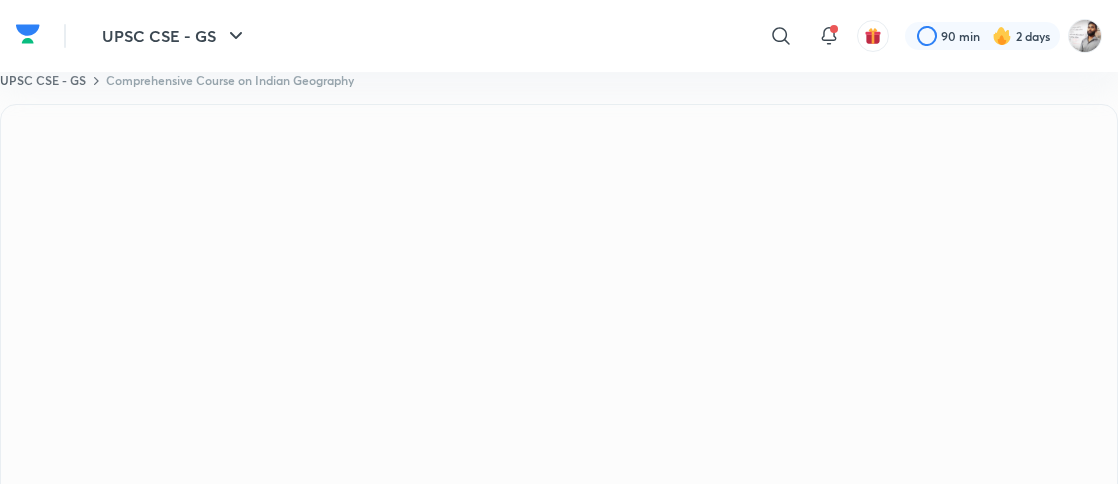 scroll, scrollTop: 0, scrollLeft: 0, axis: both 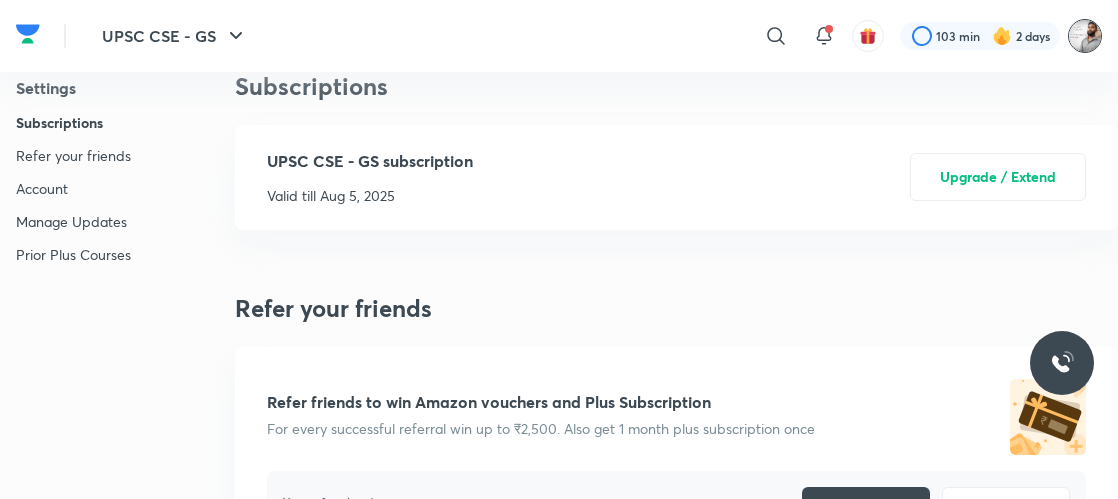 click at bounding box center [1085, 36] 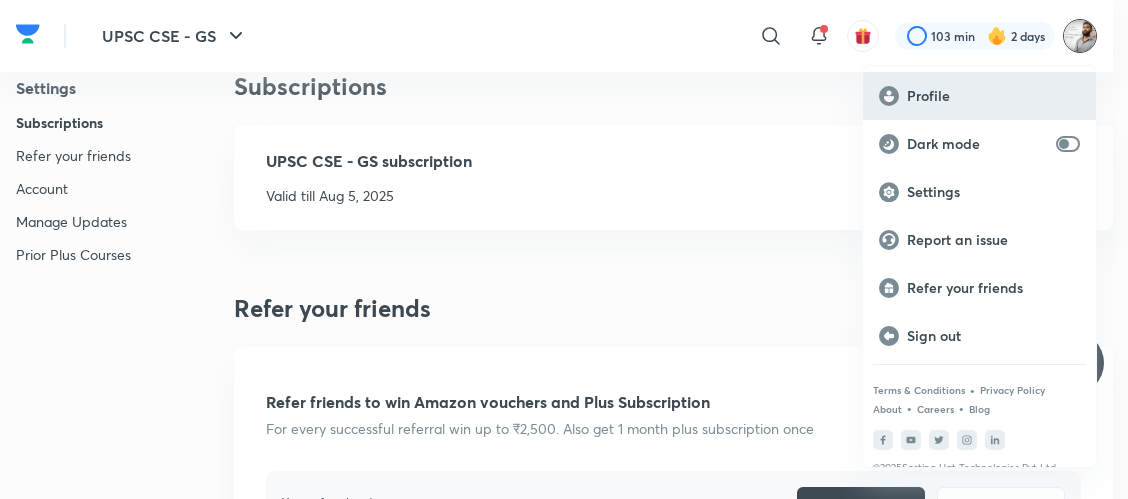 click on "Profile" at bounding box center [993, 96] 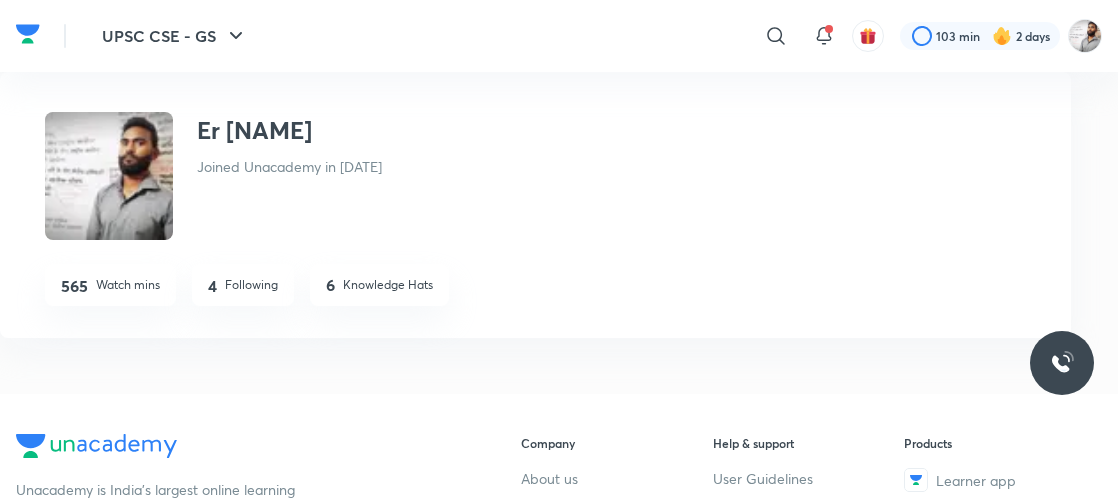 click on "Following" at bounding box center (251, 285) 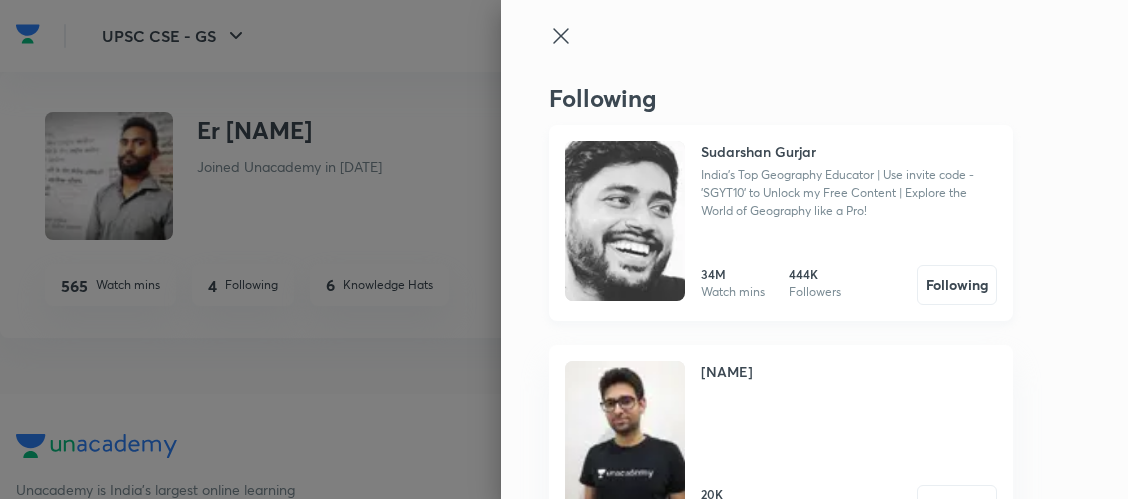 click at bounding box center [625, 221] 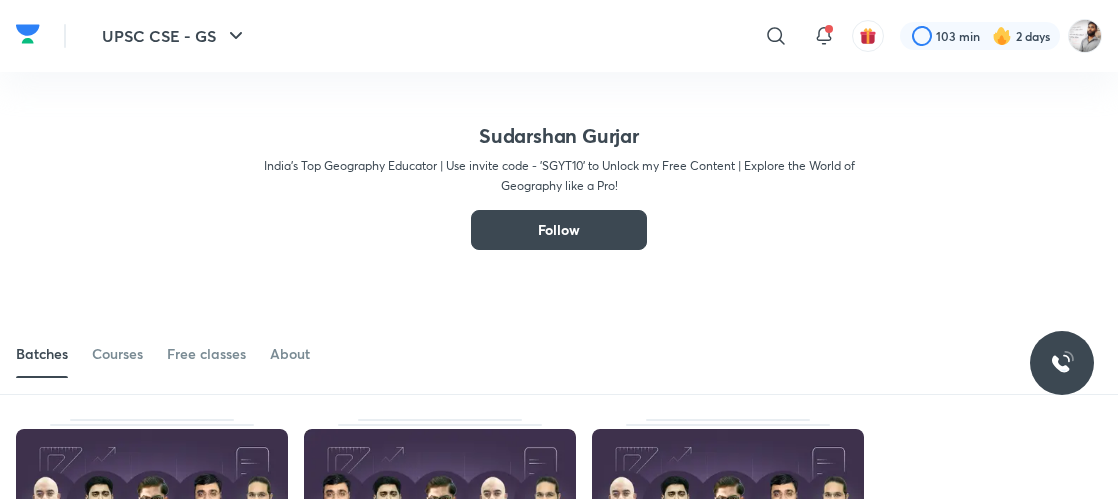 scroll, scrollTop: 130, scrollLeft: 0, axis: vertical 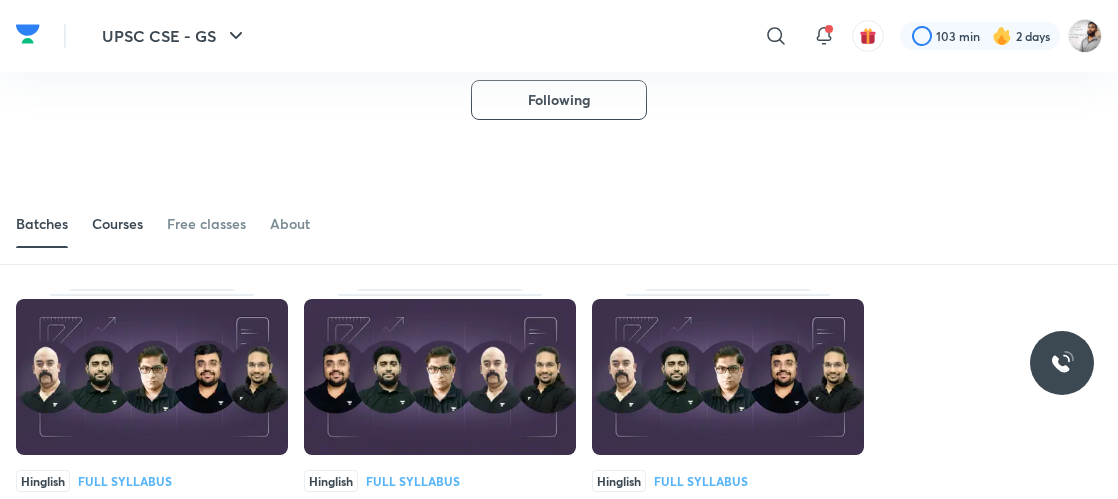click on "Courses" at bounding box center (117, 224) 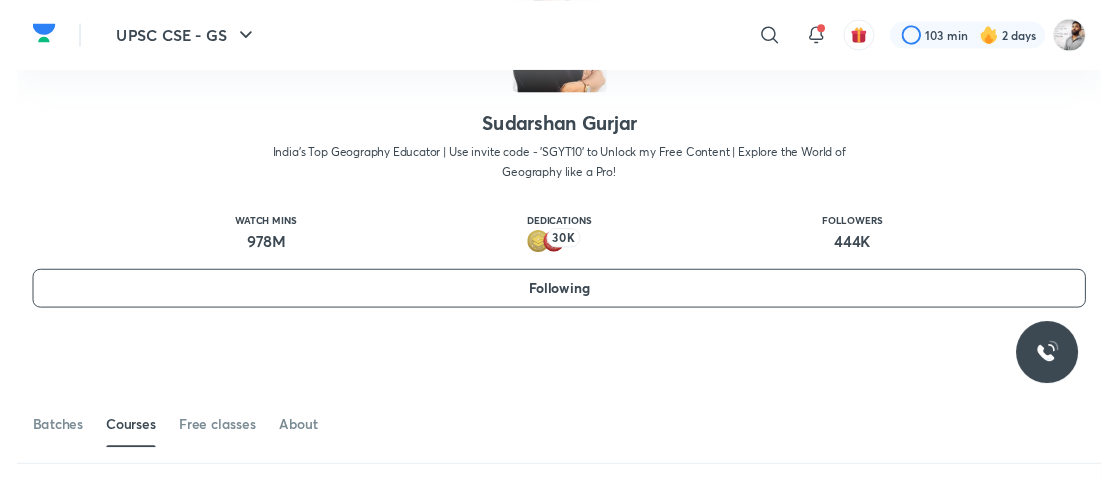 scroll, scrollTop: 110, scrollLeft: 0, axis: vertical 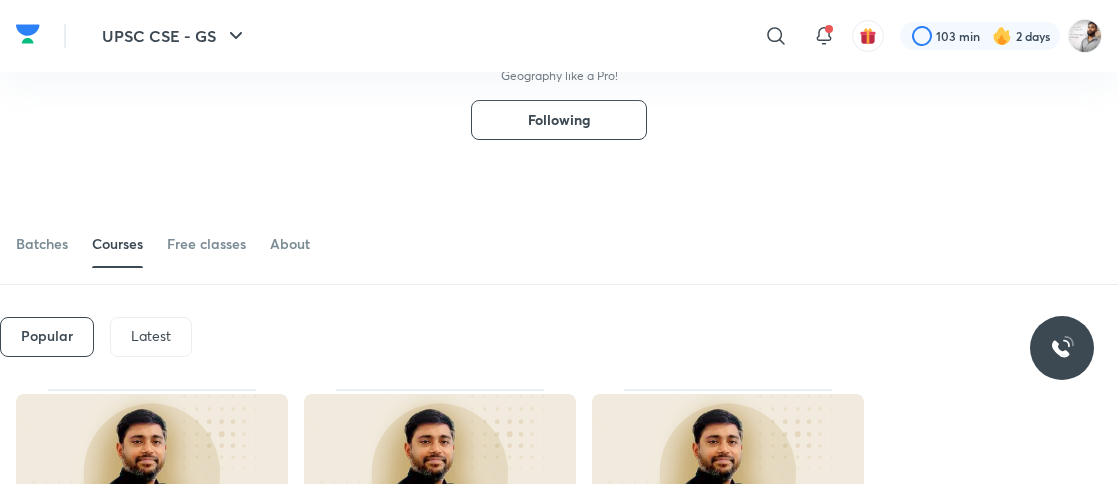 click on "Latest" at bounding box center (151, 336) 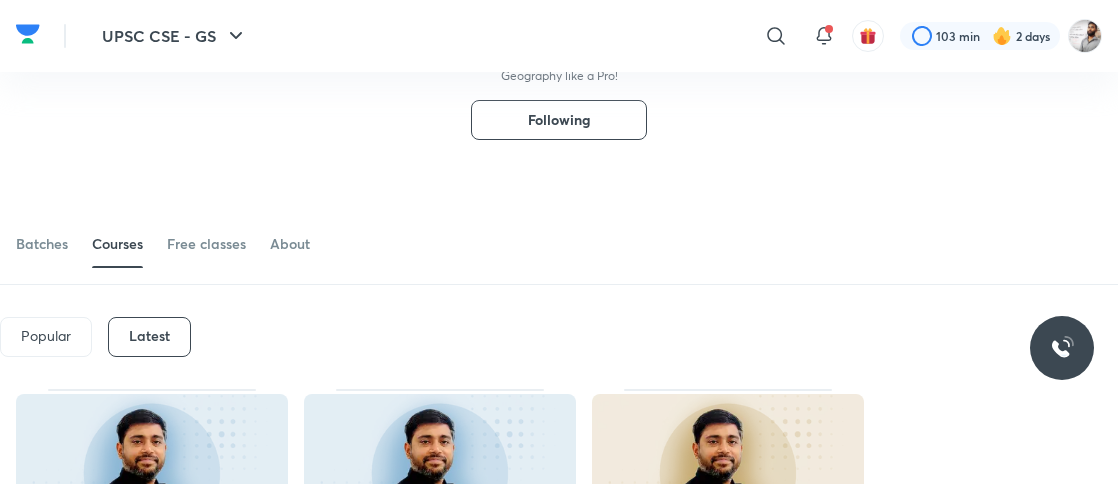 click on "Batches Courses Free classes About" at bounding box center [559, 212] 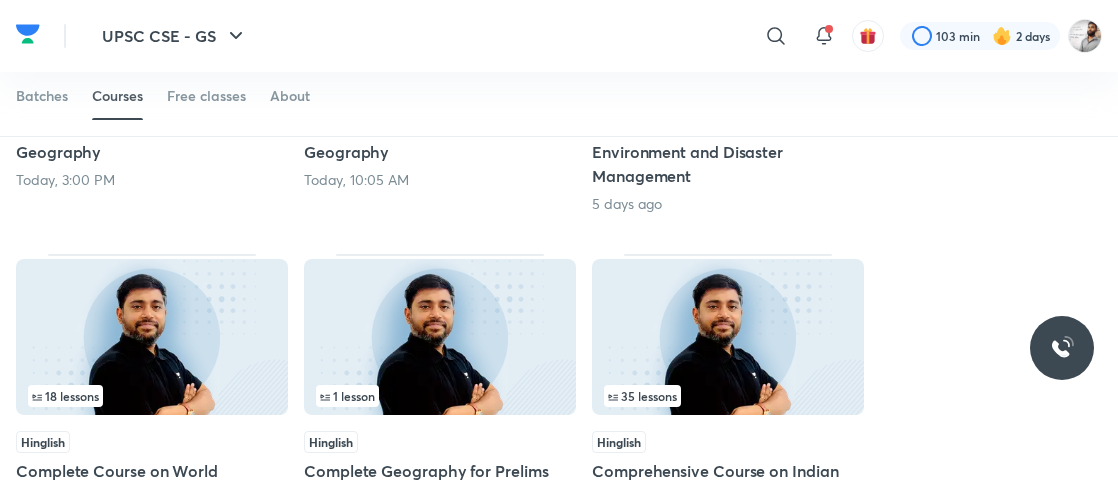 scroll, scrollTop: 590, scrollLeft: 0, axis: vertical 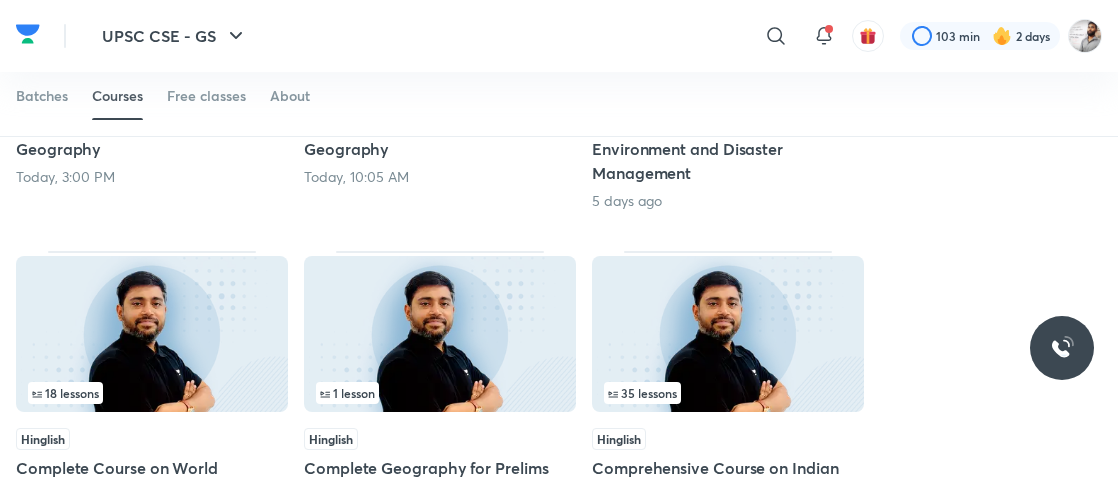 click on "35   lessons" at bounding box center [642, 393] 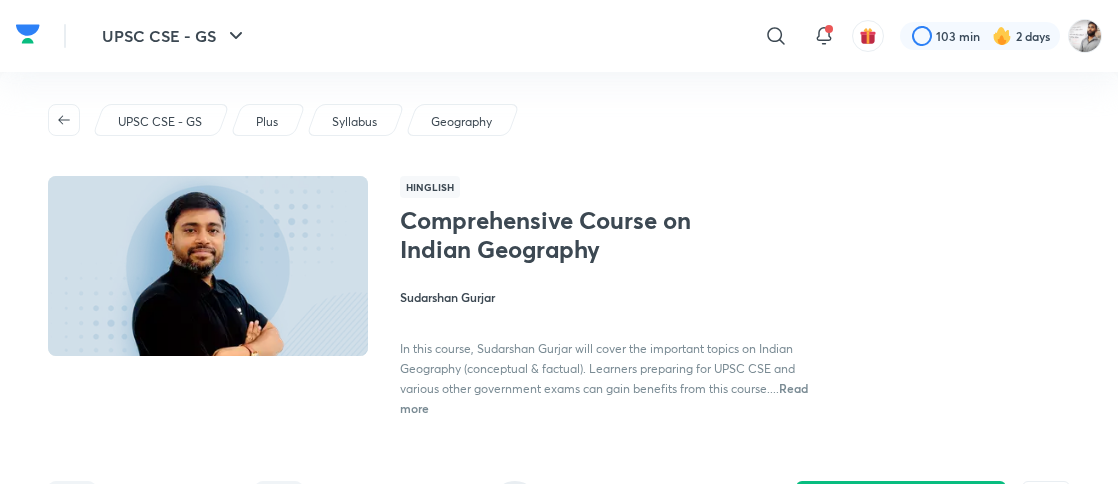 click on "Hinglish Comprehensive Course on Indian Geography Sudarshan Gurjar In this course, Sudarshan Gurjar will cover the important topics on Indian Geography (conceptual & factual). Learners preparing for UPSC CSE and various other government exams can gain benefits from this course....  Read more" at bounding box center (735, 296) 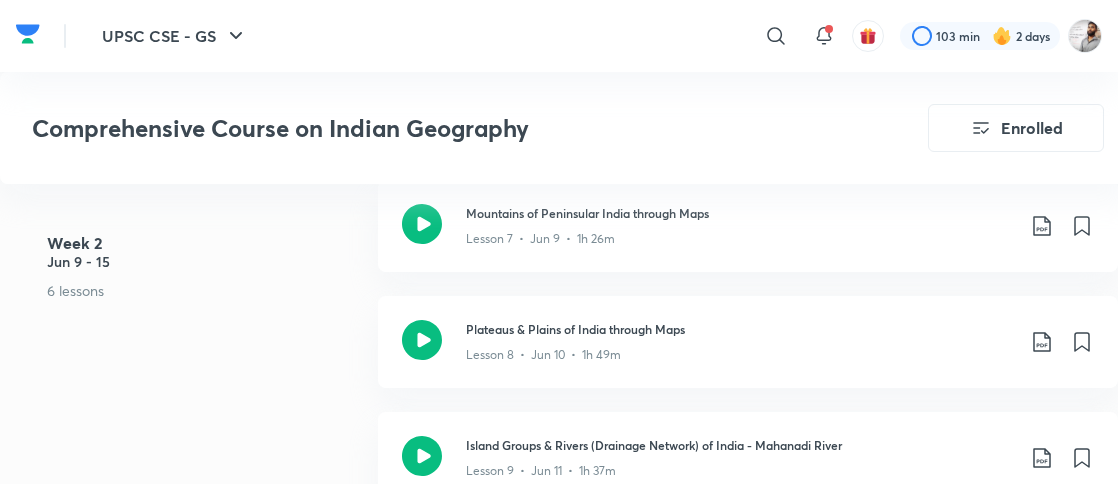 scroll, scrollTop: 1920, scrollLeft: 0, axis: vertical 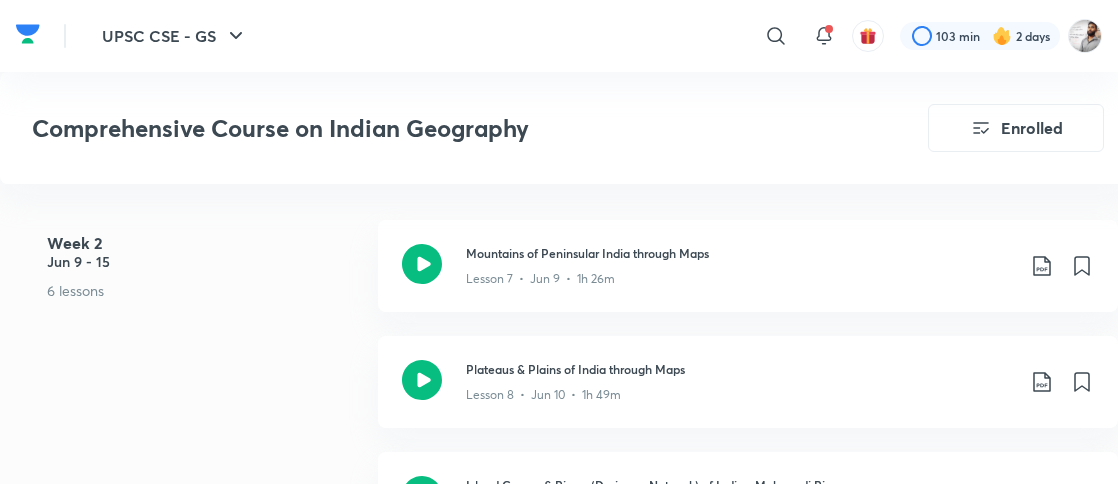 click on "Comprehensive Course on Indian Geography" at bounding box center (423, 128) 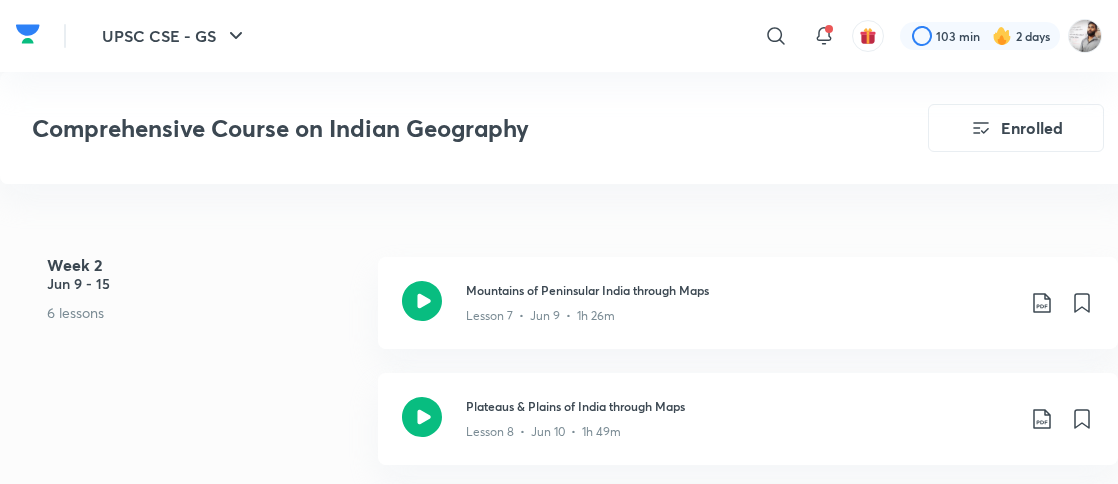 scroll, scrollTop: 1880, scrollLeft: 0, axis: vertical 